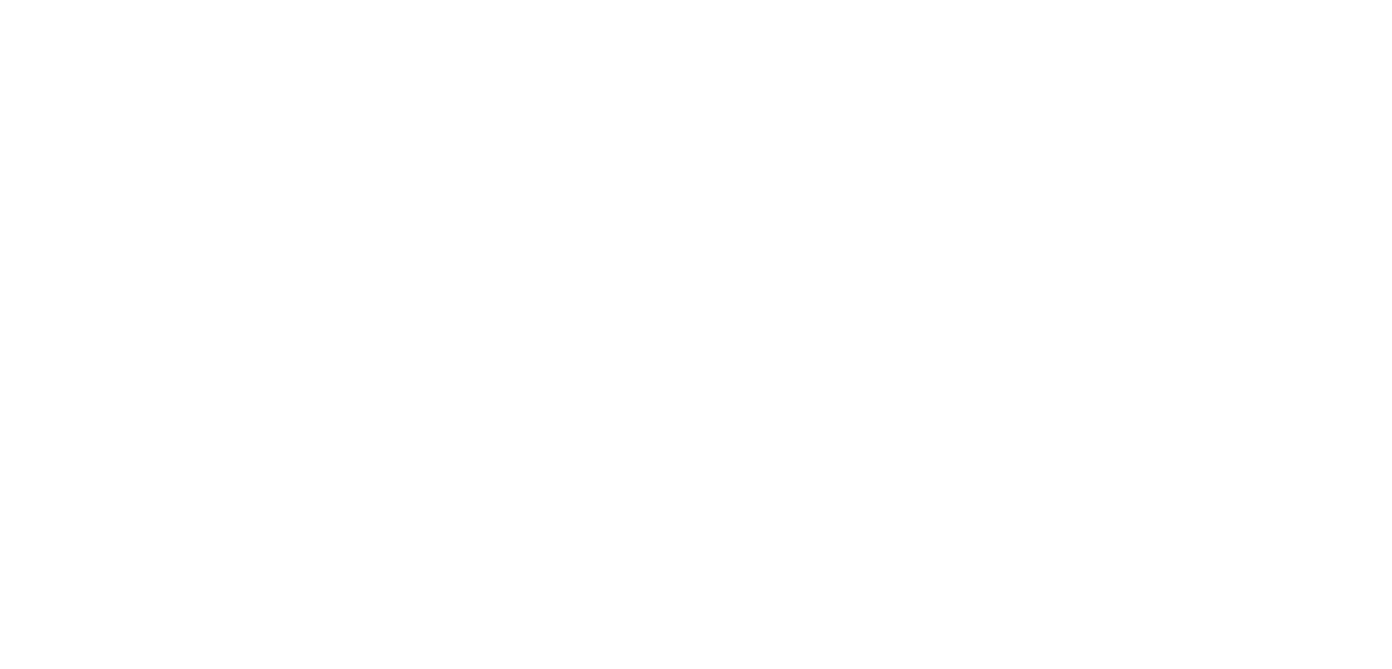 scroll, scrollTop: 0, scrollLeft: 0, axis: both 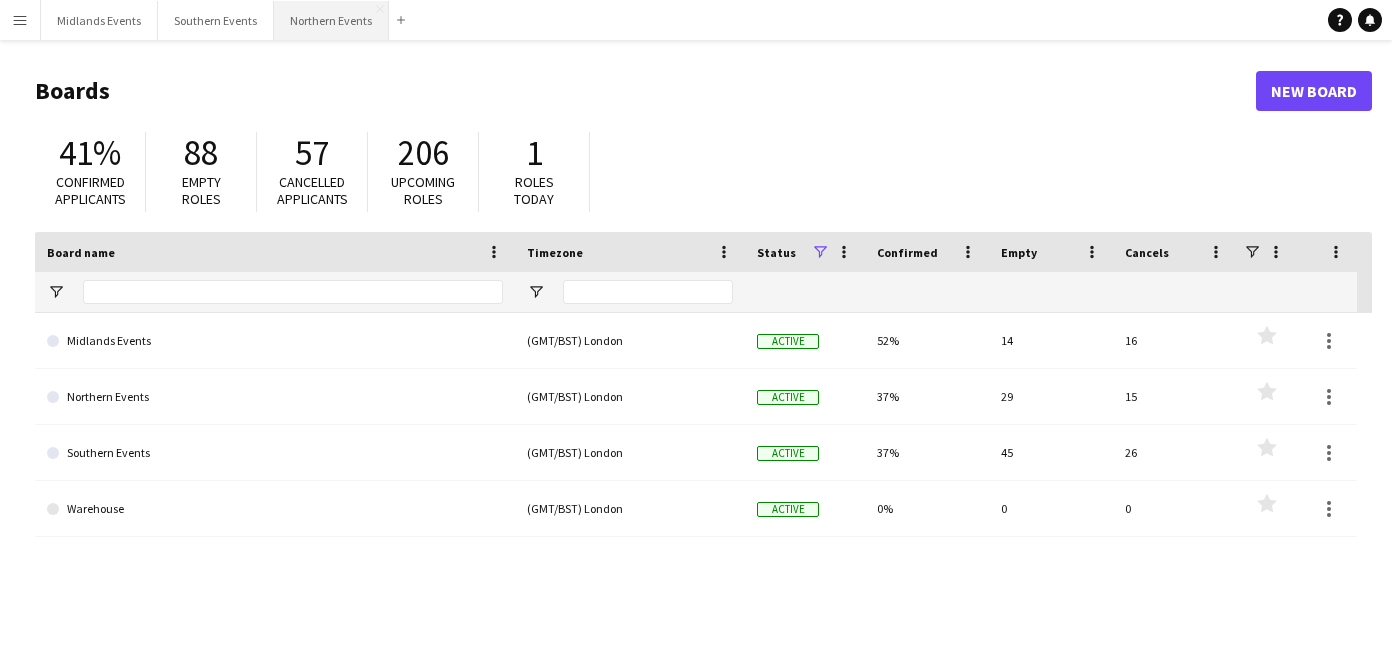 click on "Northern Events
Close" at bounding box center (331, 20) 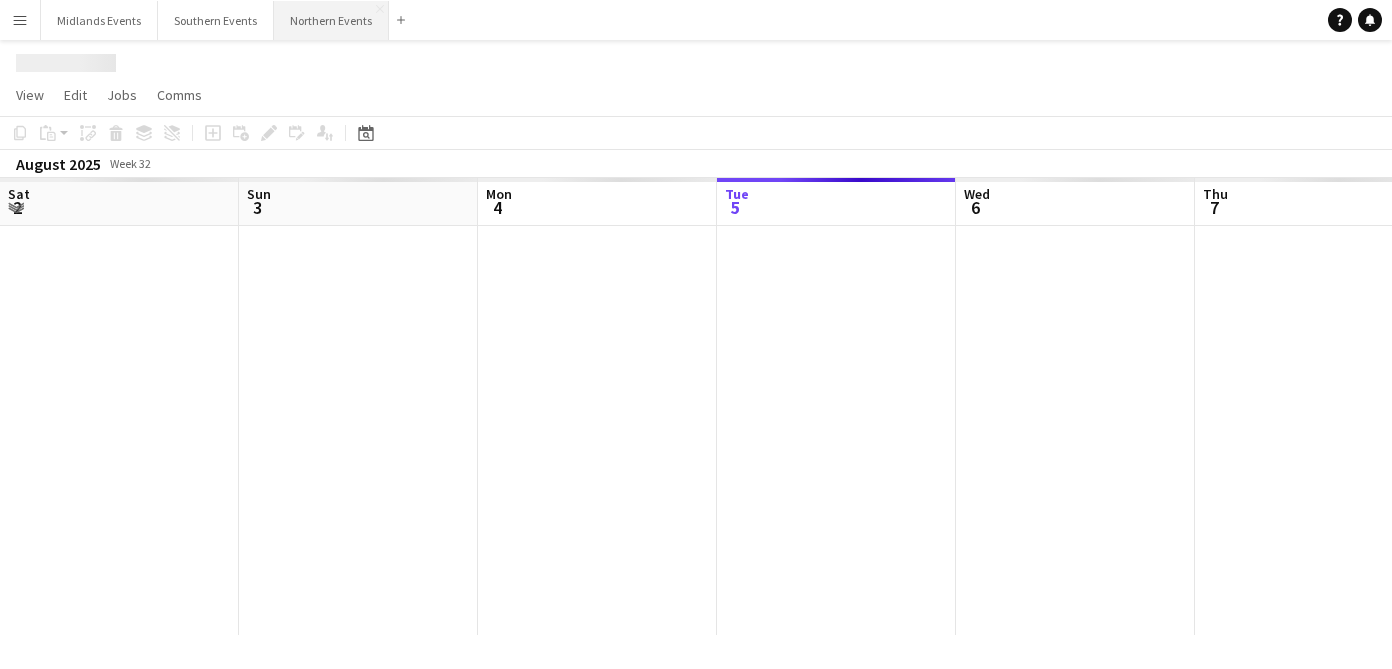 scroll, scrollTop: 0, scrollLeft: 478, axis: horizontal 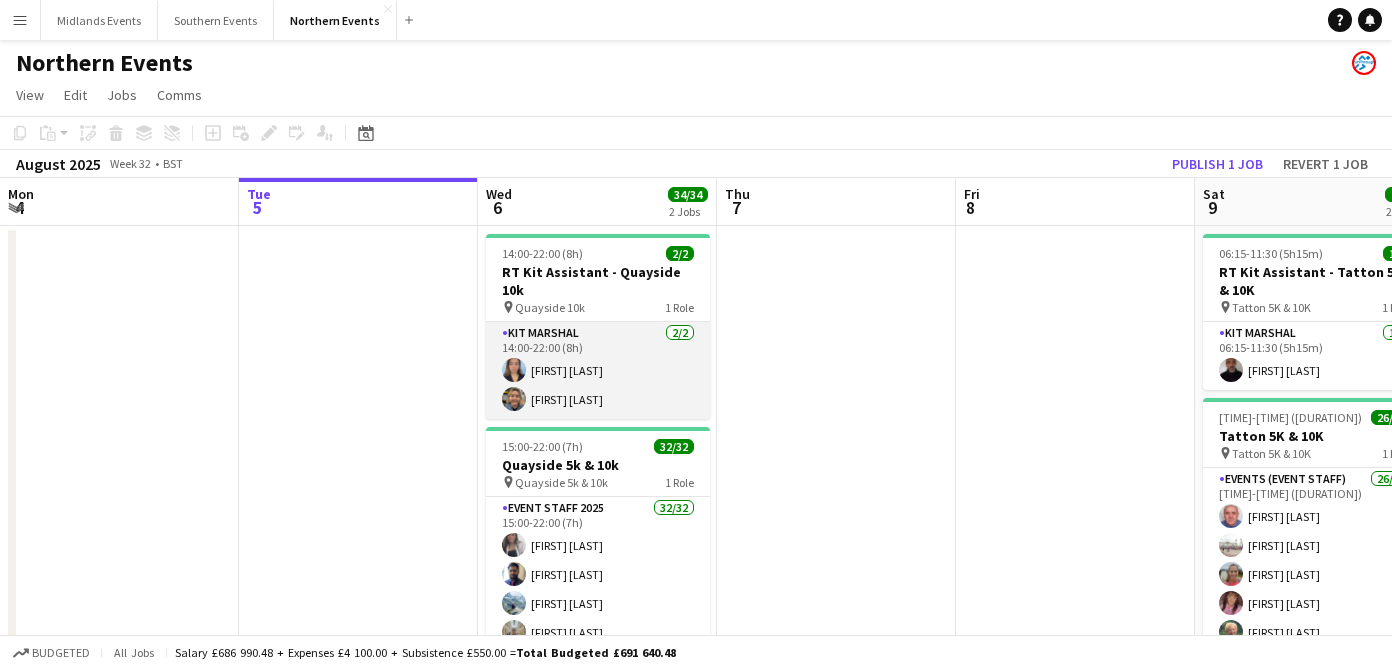 click on "Kit Marshal   2/2   [TIME]-[TIME] ([DURATION])
[FIRST] [LAST] [FIRST] [LAST]" at bounding box center (598, 370) 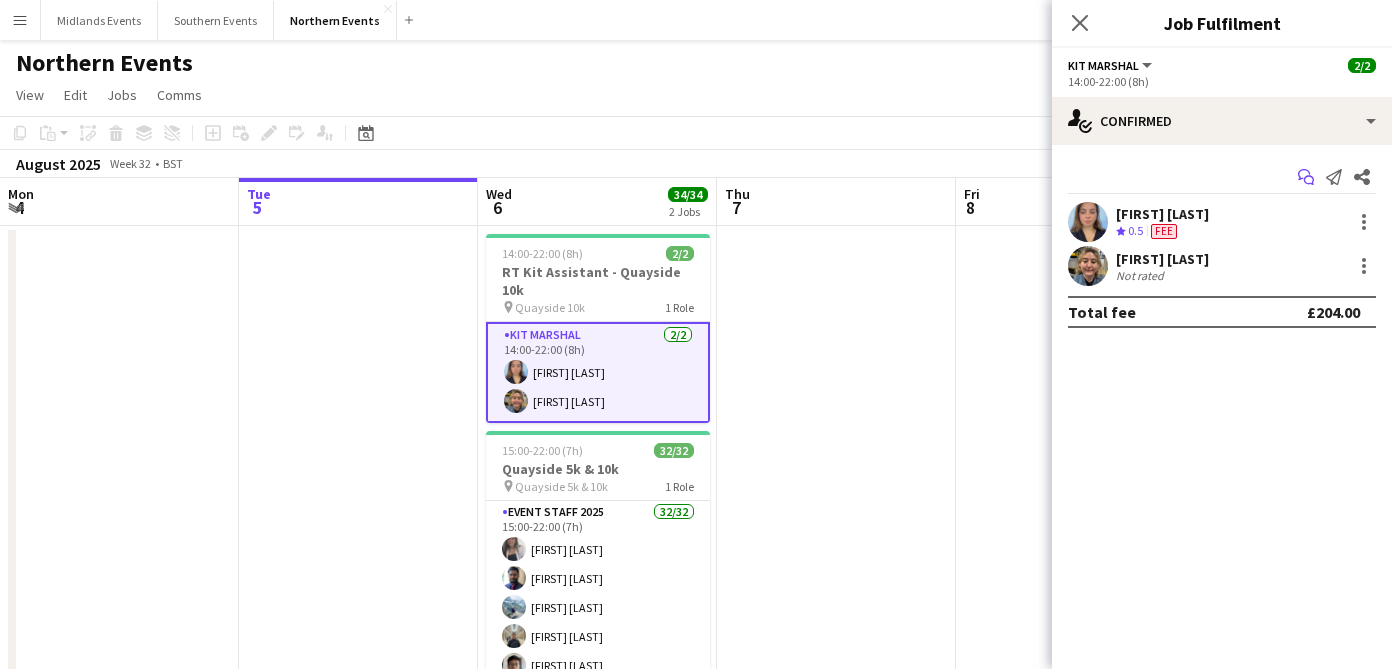 click on "Start chat" 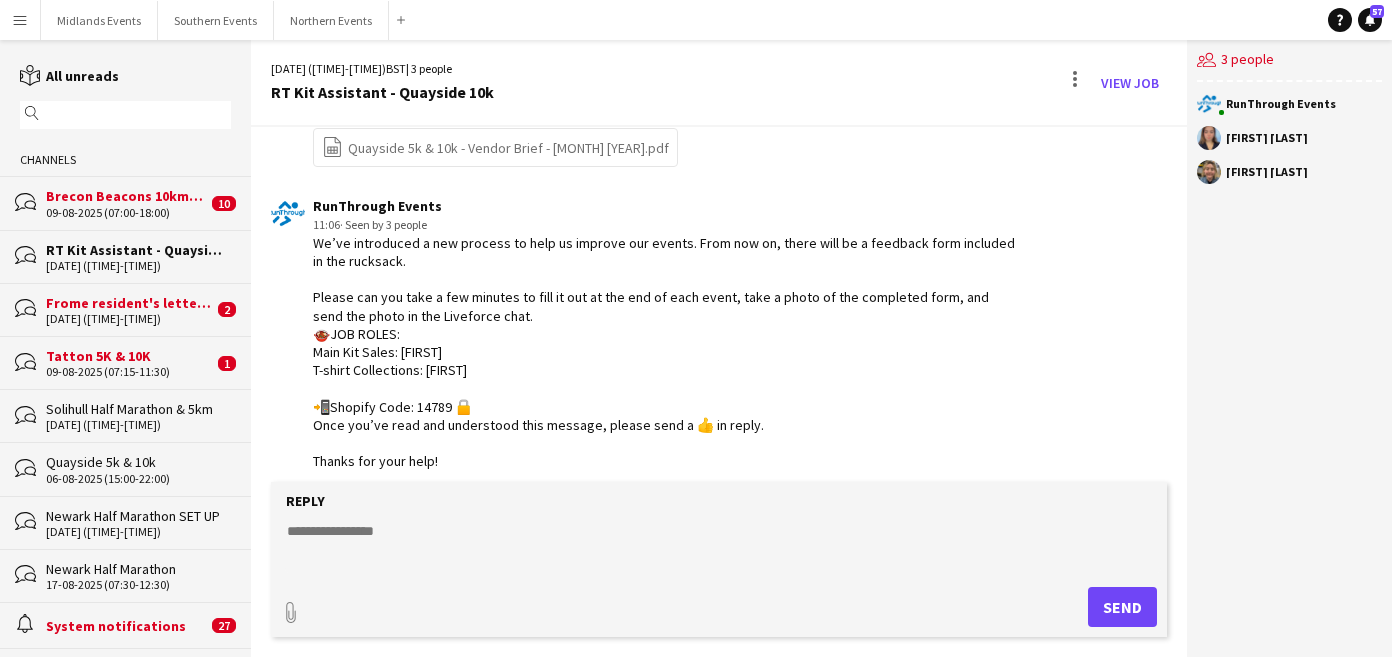scroll, scrollTop: 1375, scrollLeft: 0, axis: vertical 